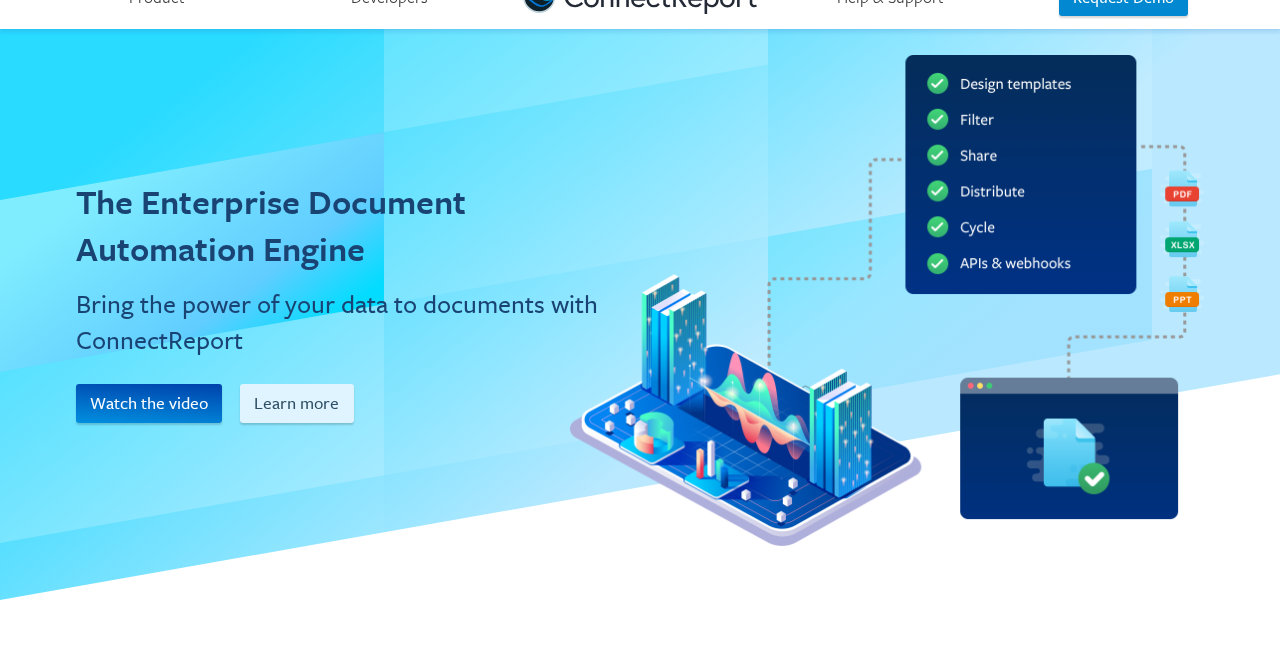 scroll, scrollTop: 0, scrollLeft: 0, axis: both 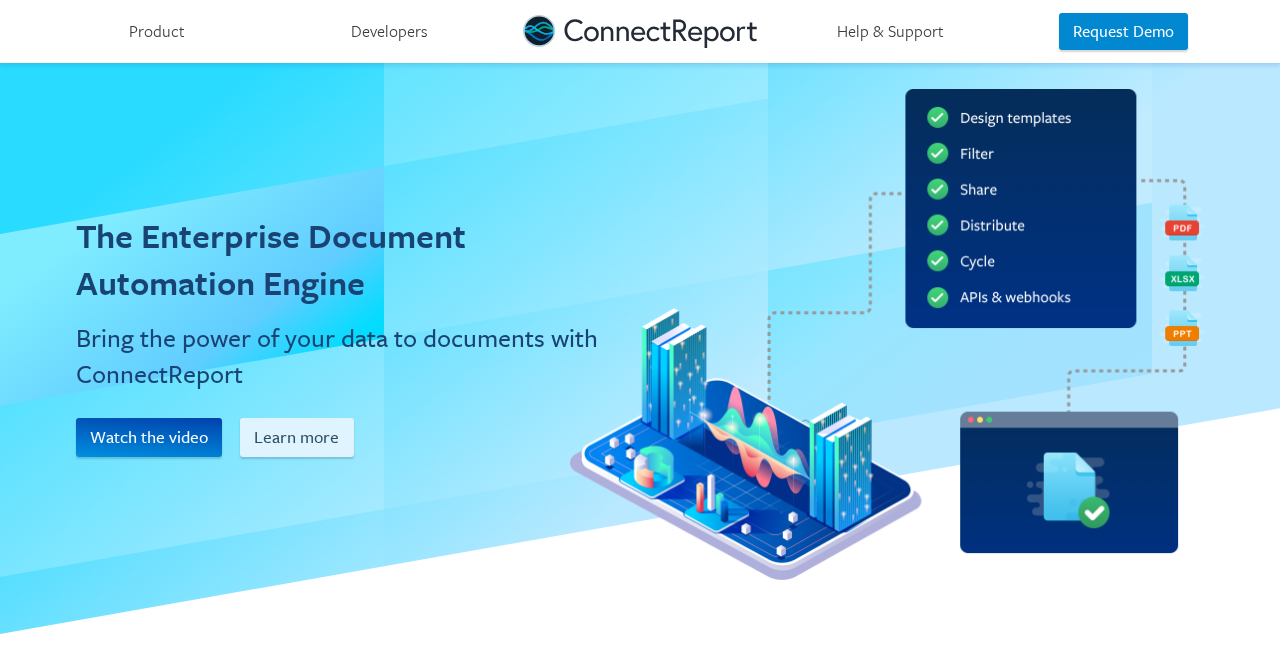 click on "Product" at bounding box center [156, 31] 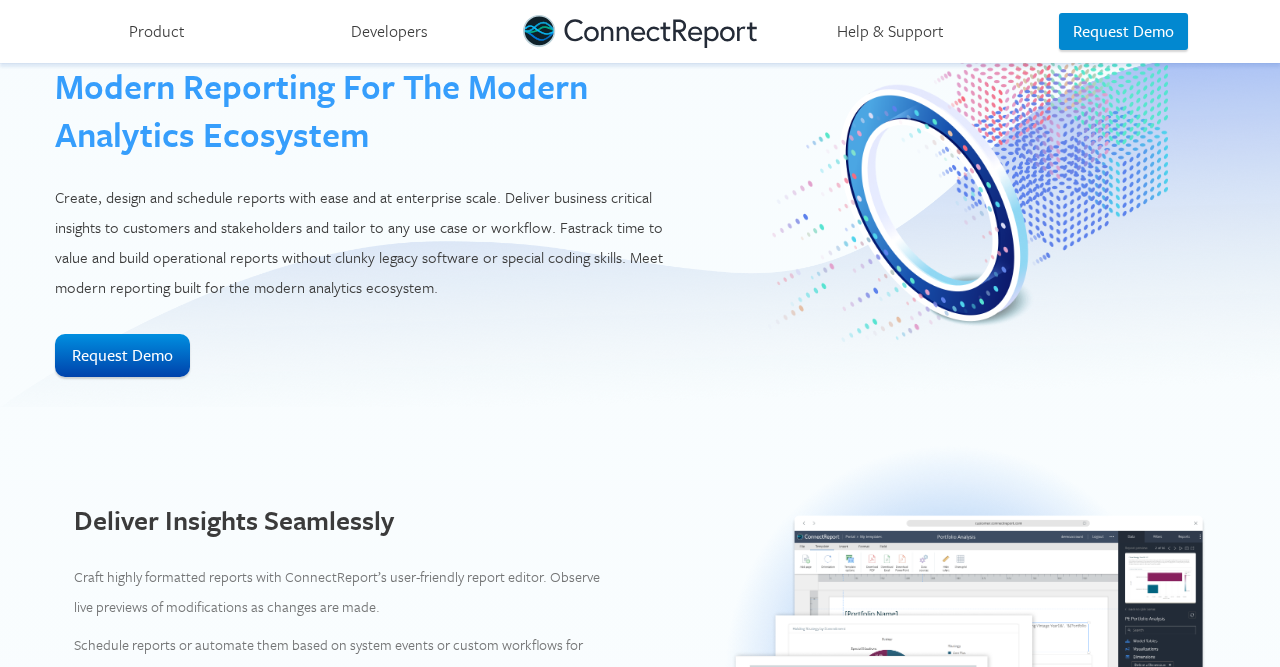 scroll, scrollTop: 0, scrollLeft: 0, axis: both 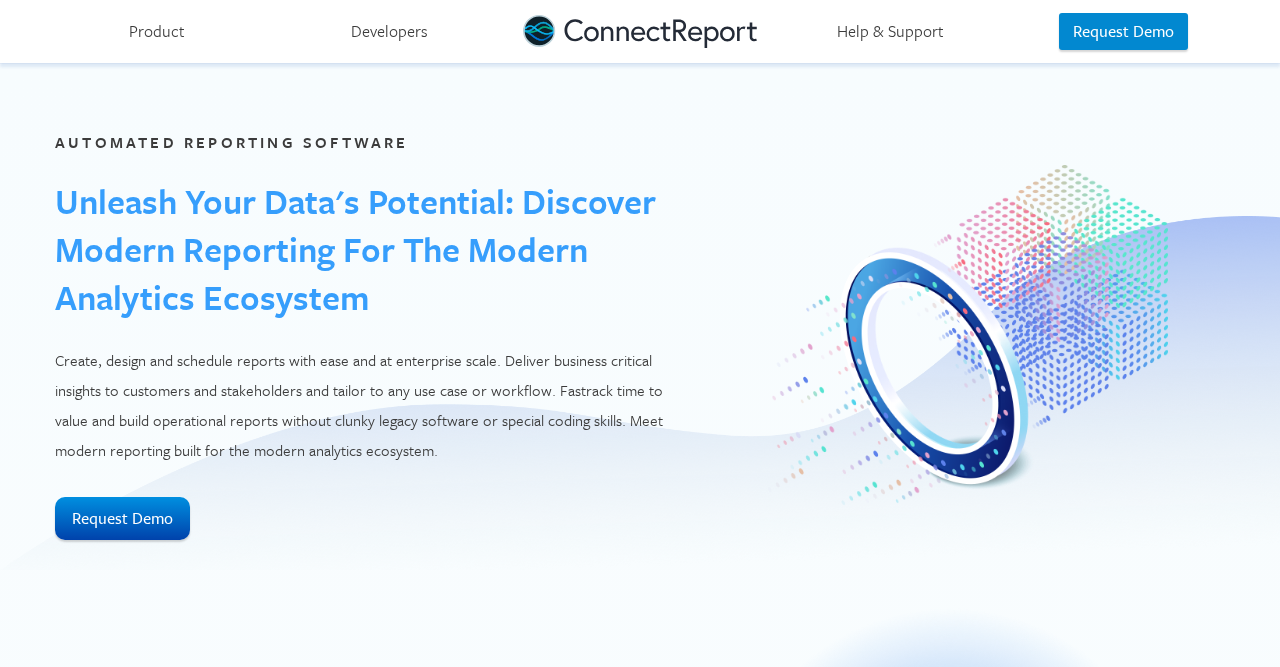 click on "Developers" at bounding box center [389, 31] 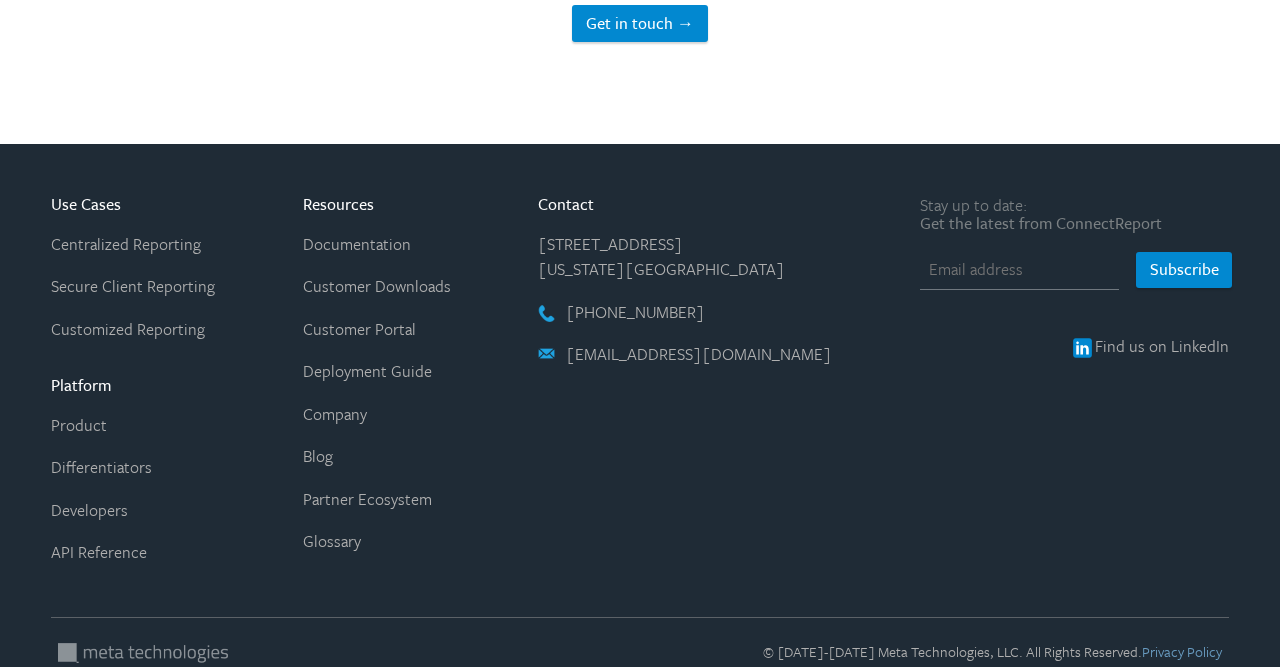 scroll, scrollTop: 1858, scrollLeft: 0, axis: vertical 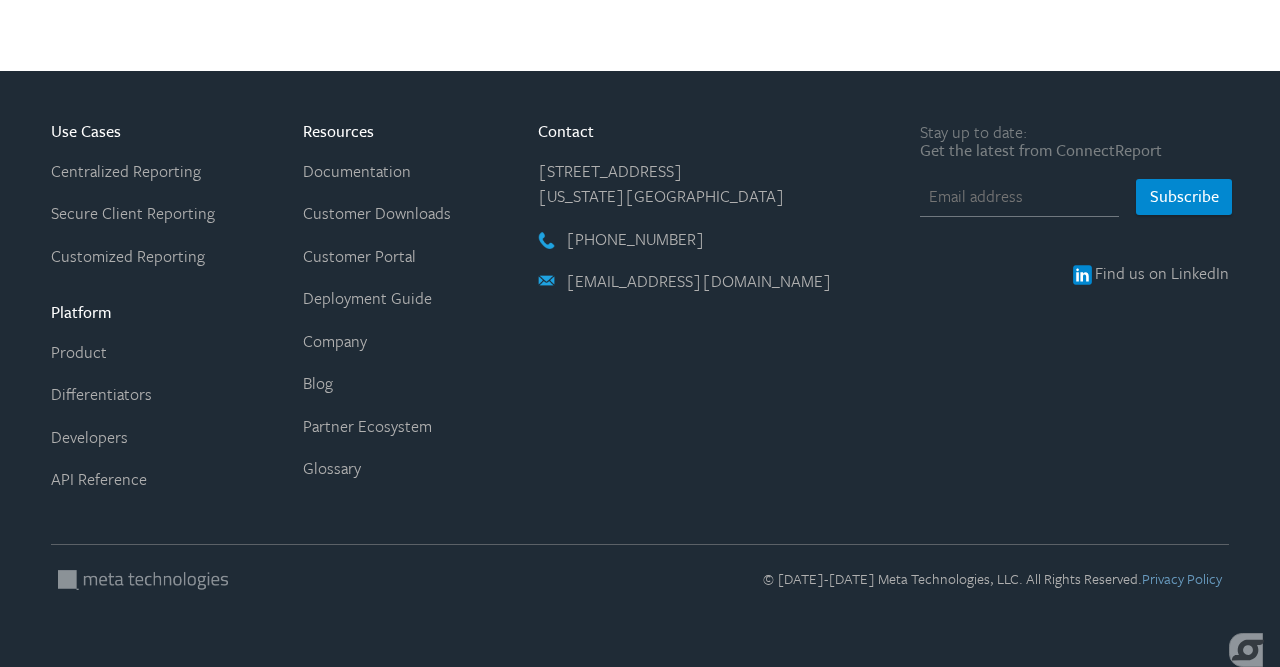 click on "Centralized Reporting" at bounding box center (126, 171) 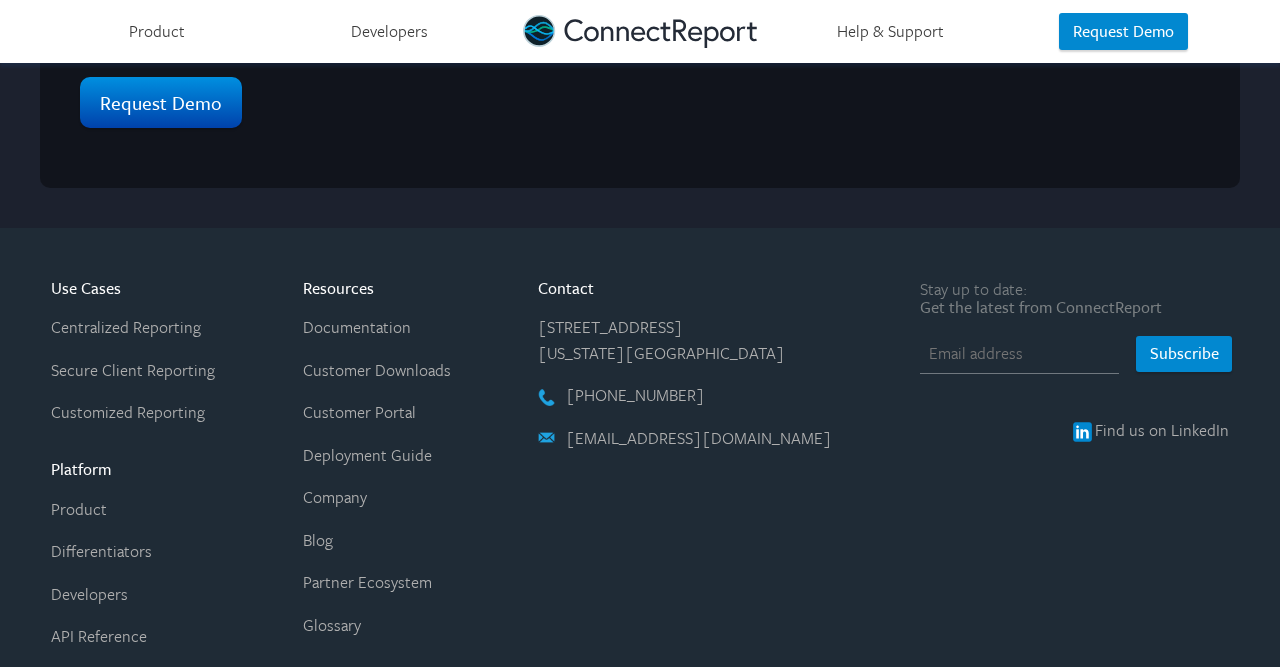 scroll, scrollTop: 1953, scrollLeft: 0, axis: vertical 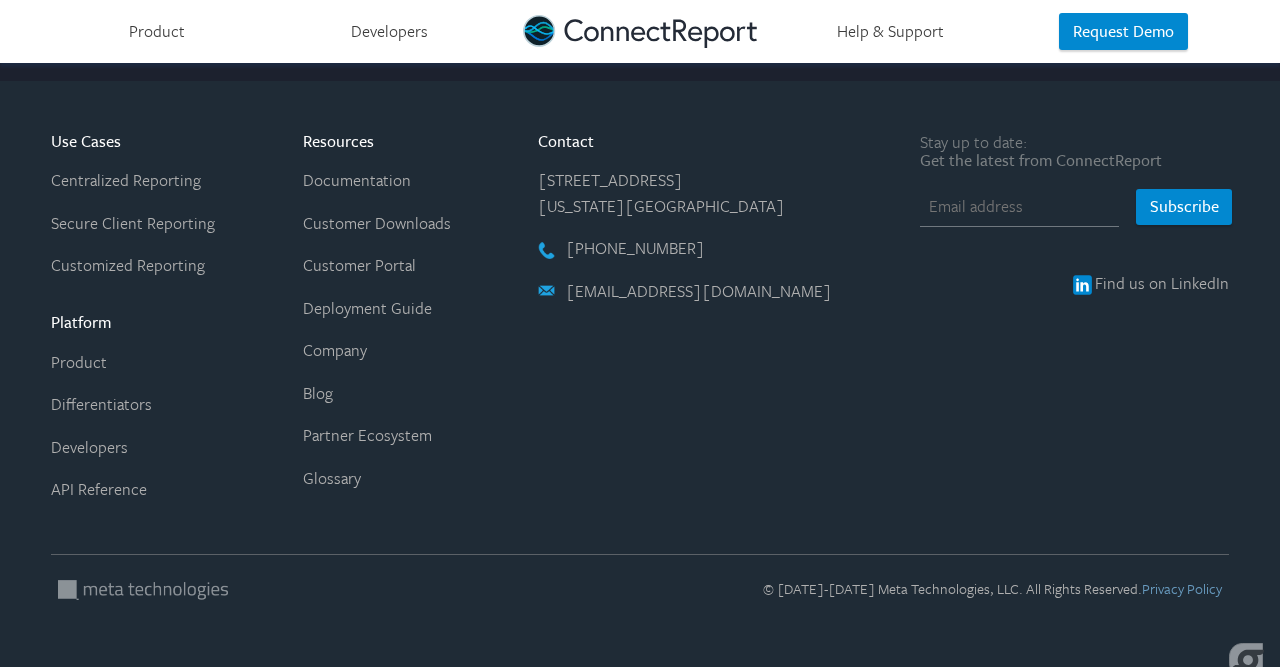 click on "Customized Reporting" at bounding box center [128, 265] 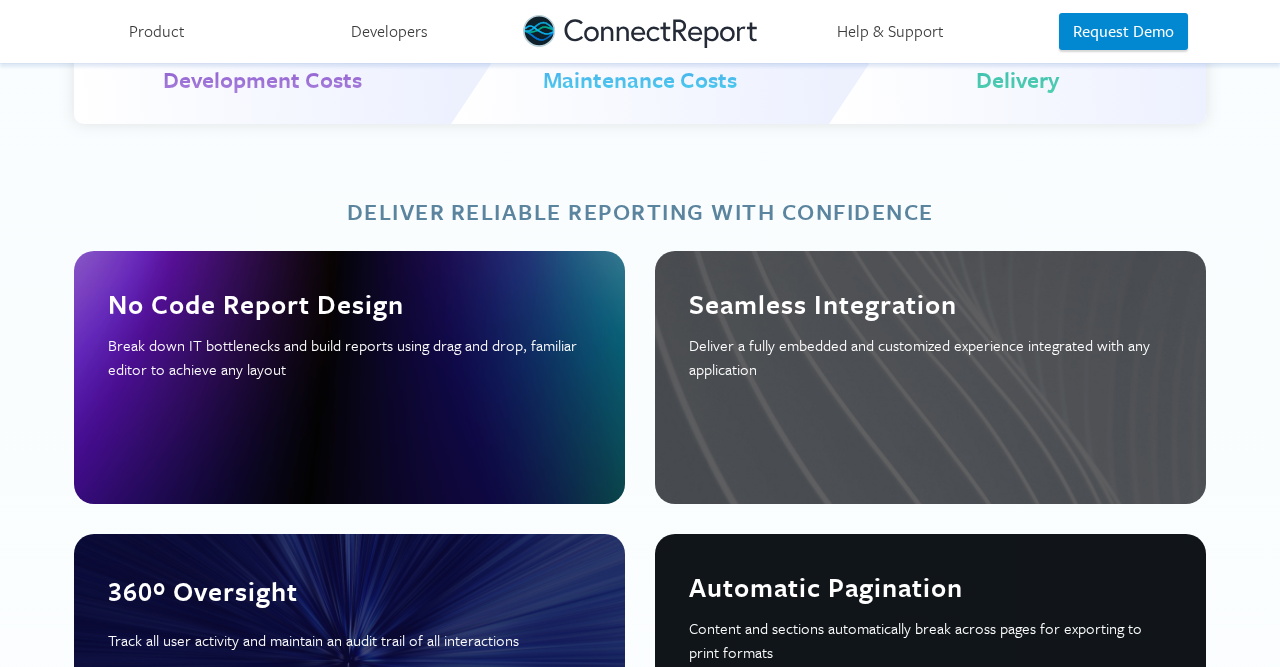 scroll, scrollTop: 0, scrollLeft: 0, axis: both 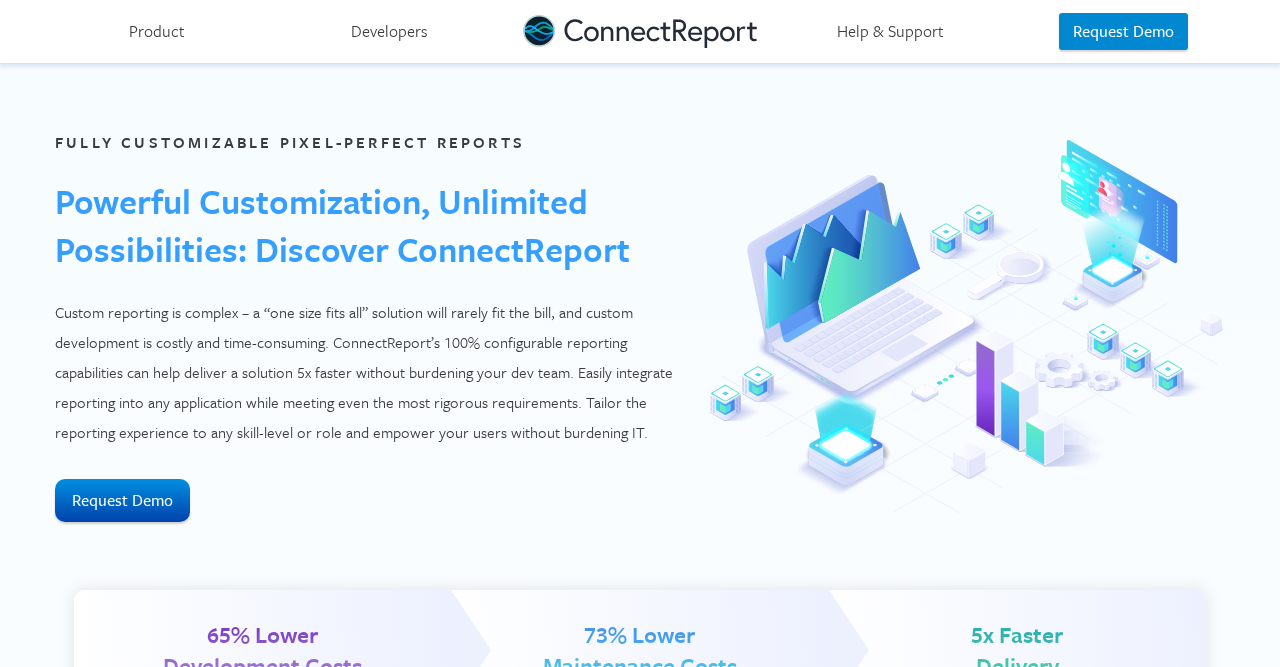 click on "Product" at bounding box center [156, 31] 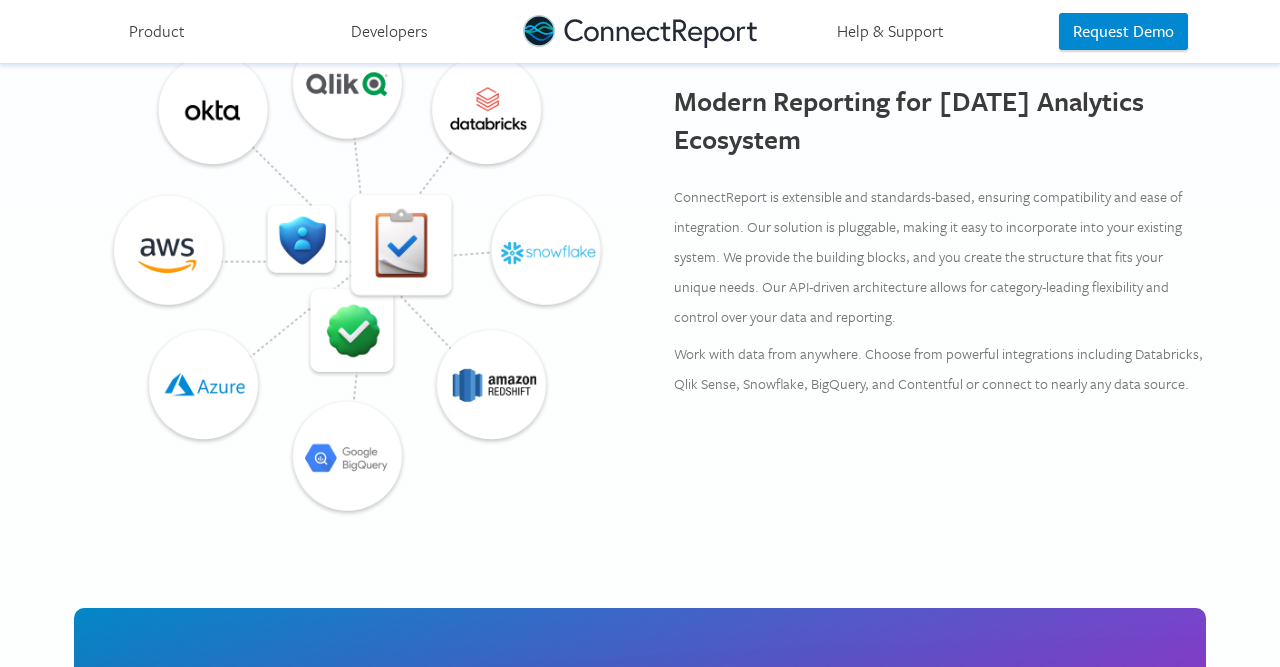 scroll, scrollTop: 2054, scrollLeft: 0, axis: vertical 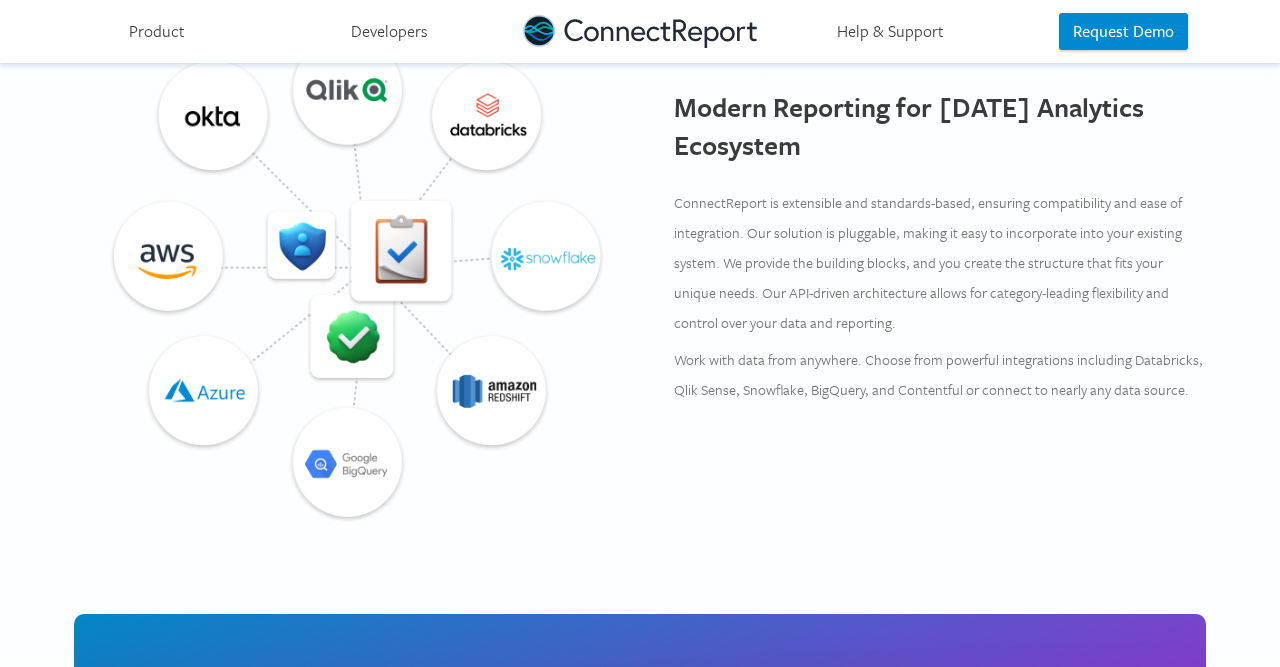 click on "Help & Support" at bounding box center [890, 31] 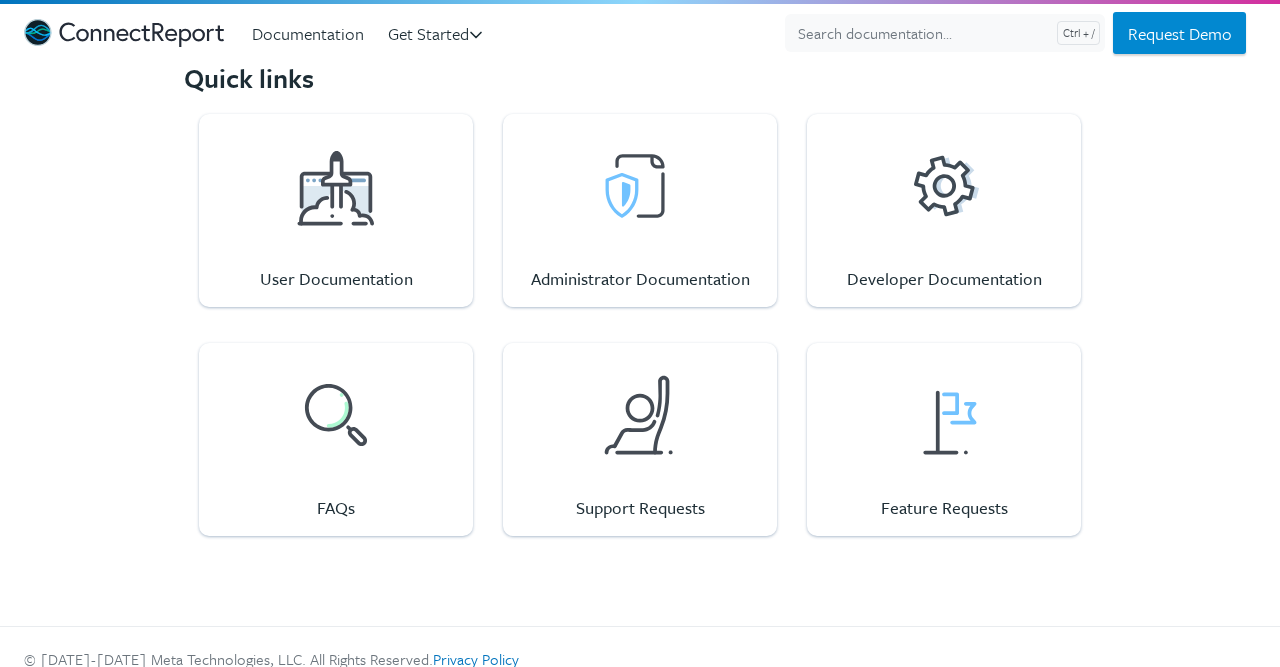 scroll, scrollTop: 346, scrollLeft: 0, axis: vertical 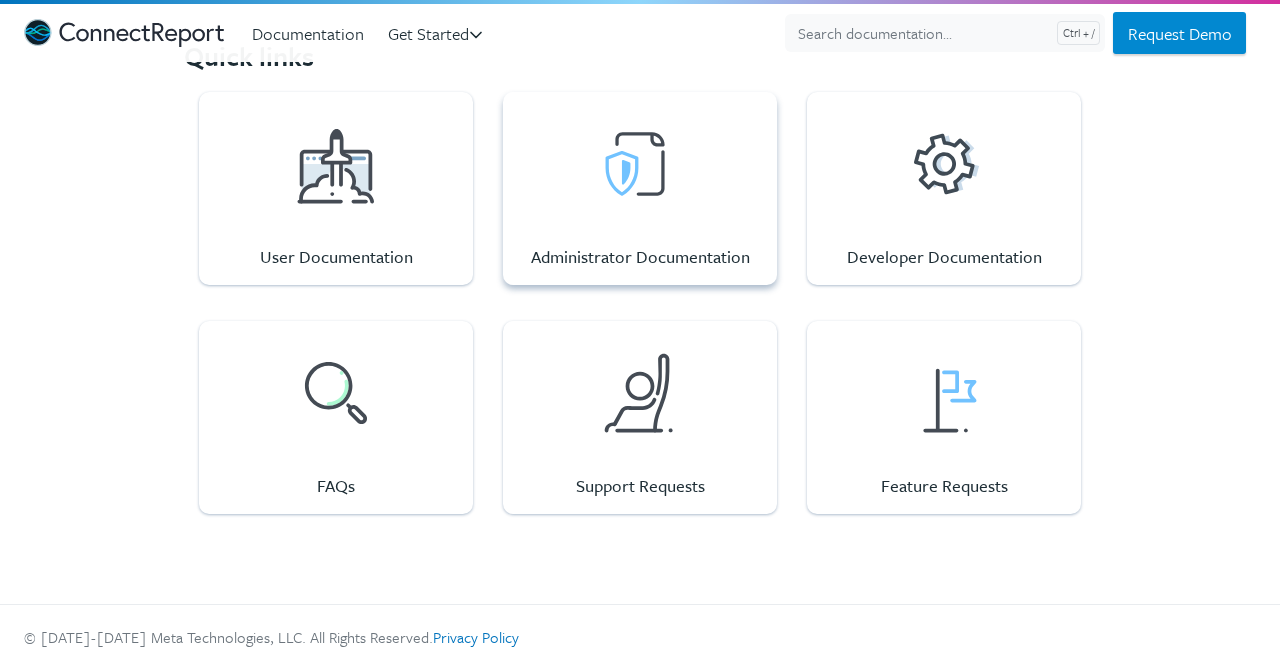 click on "Administrator Documentation" at bounding box center (640, 188) 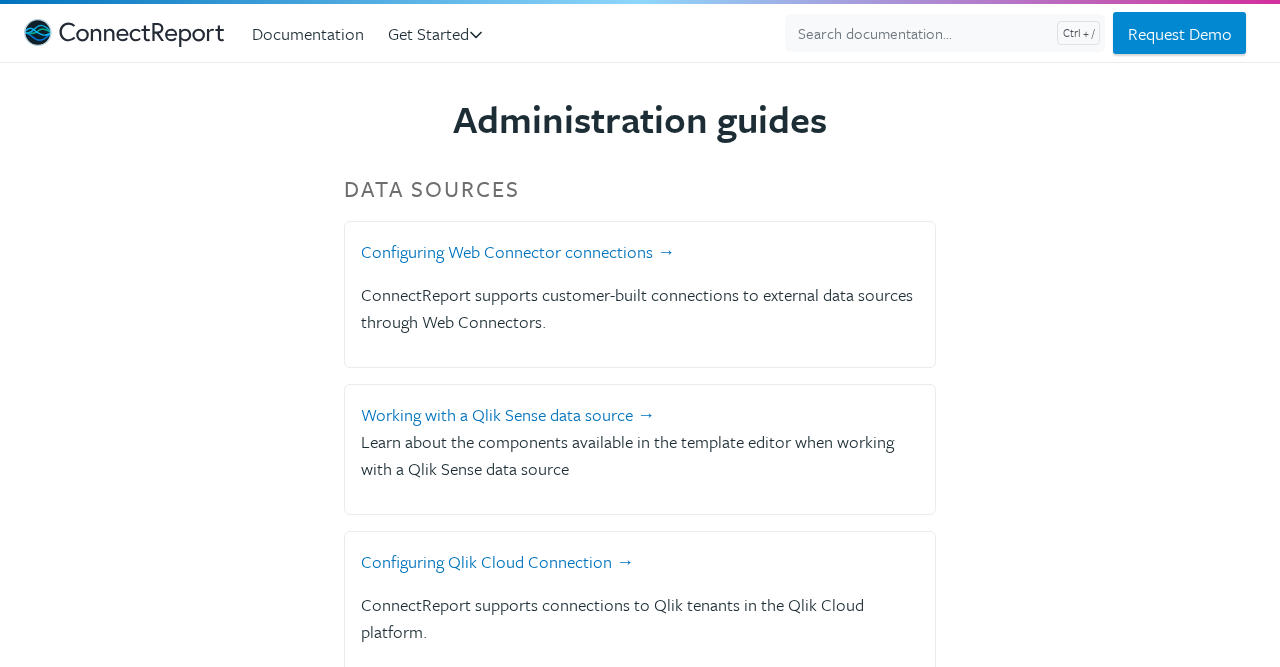 scroll, scrollTop: 0, scrollLeft: 0, axis: both 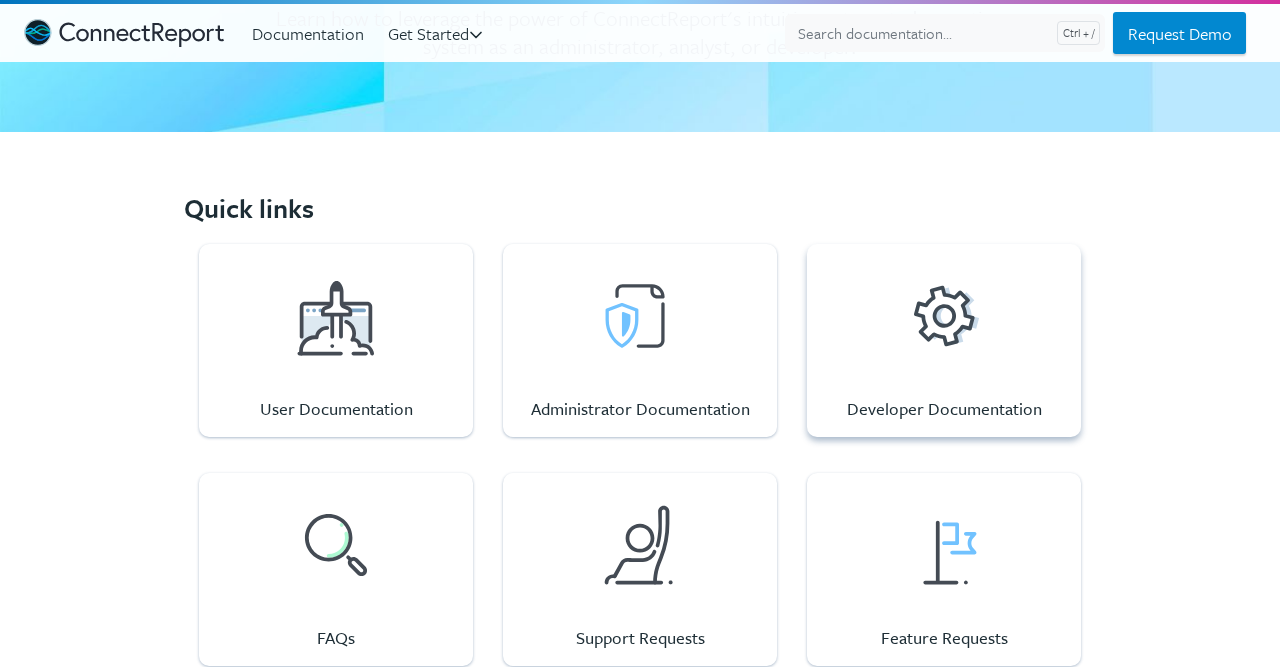 click on "Developer Documentation" at bounding box center (944, 340) 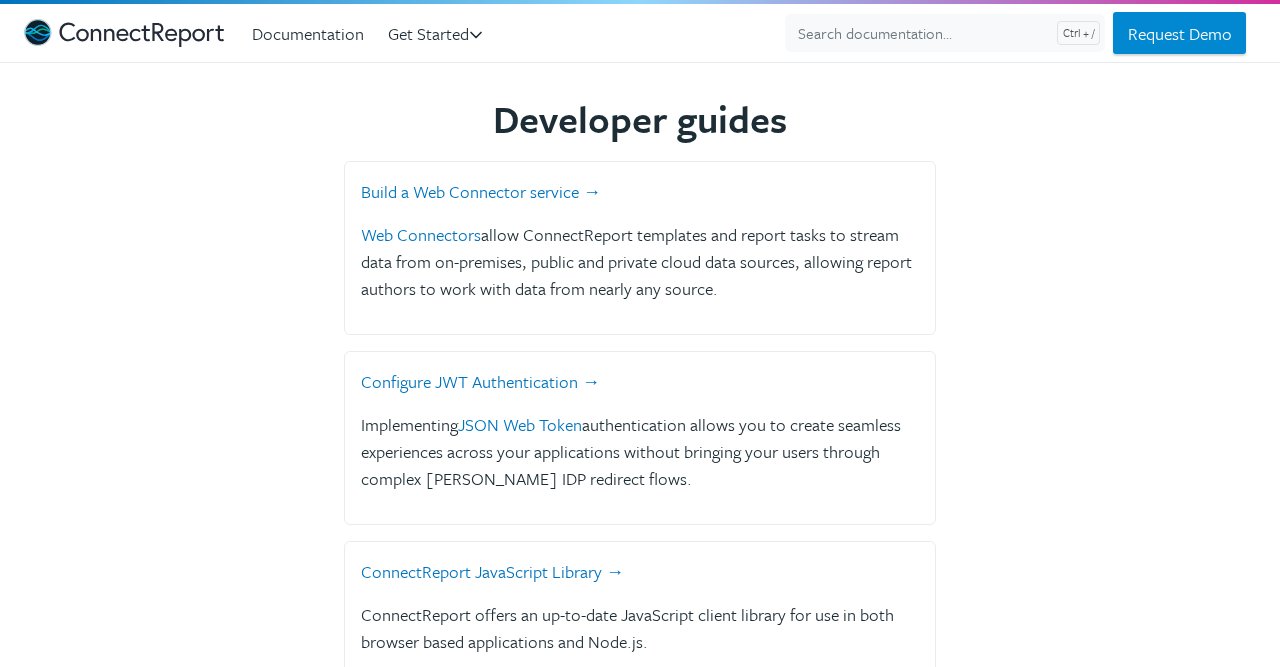 scroll, scrollTop: 0, scrollLeft: 0, axis: both 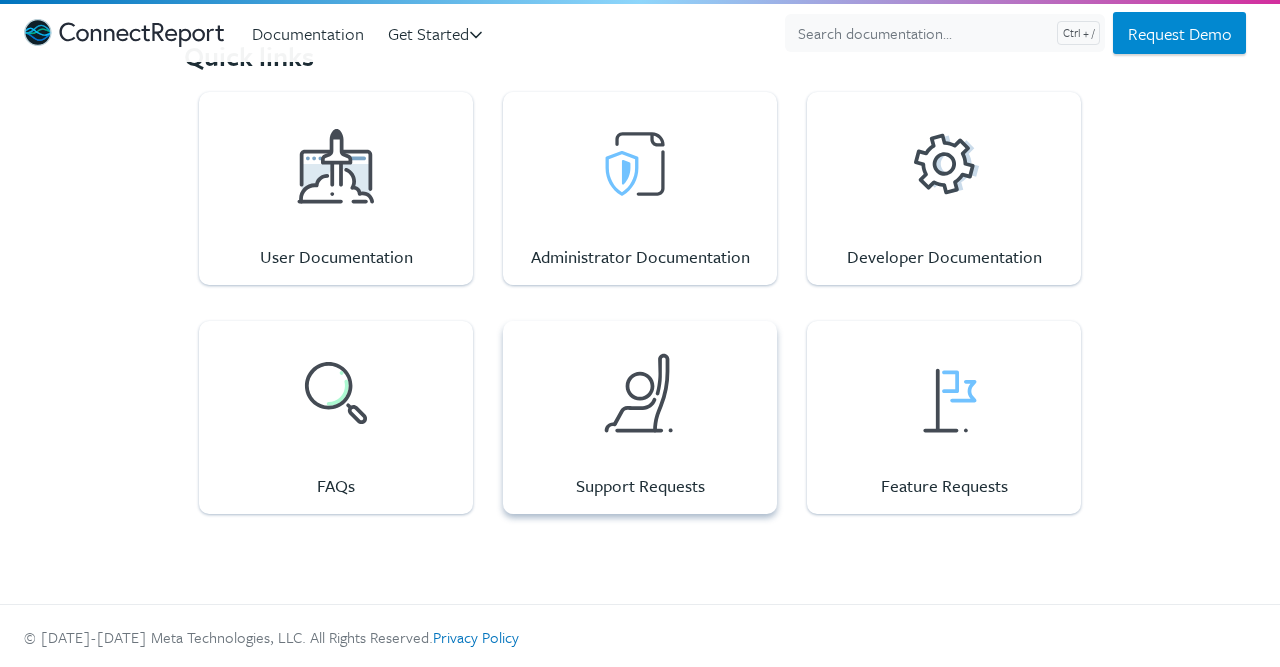 click at bounding box center [640, 393] 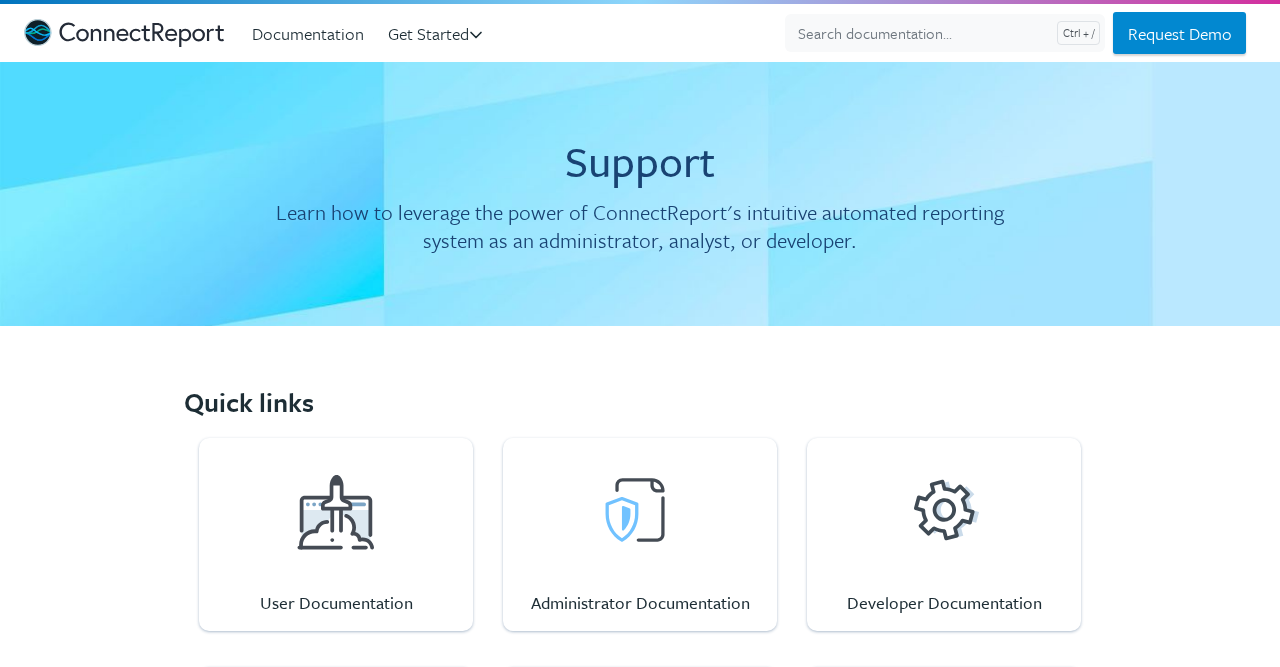 scroll, scrollTop: 346, scrollLeft: 0, axis: vertical 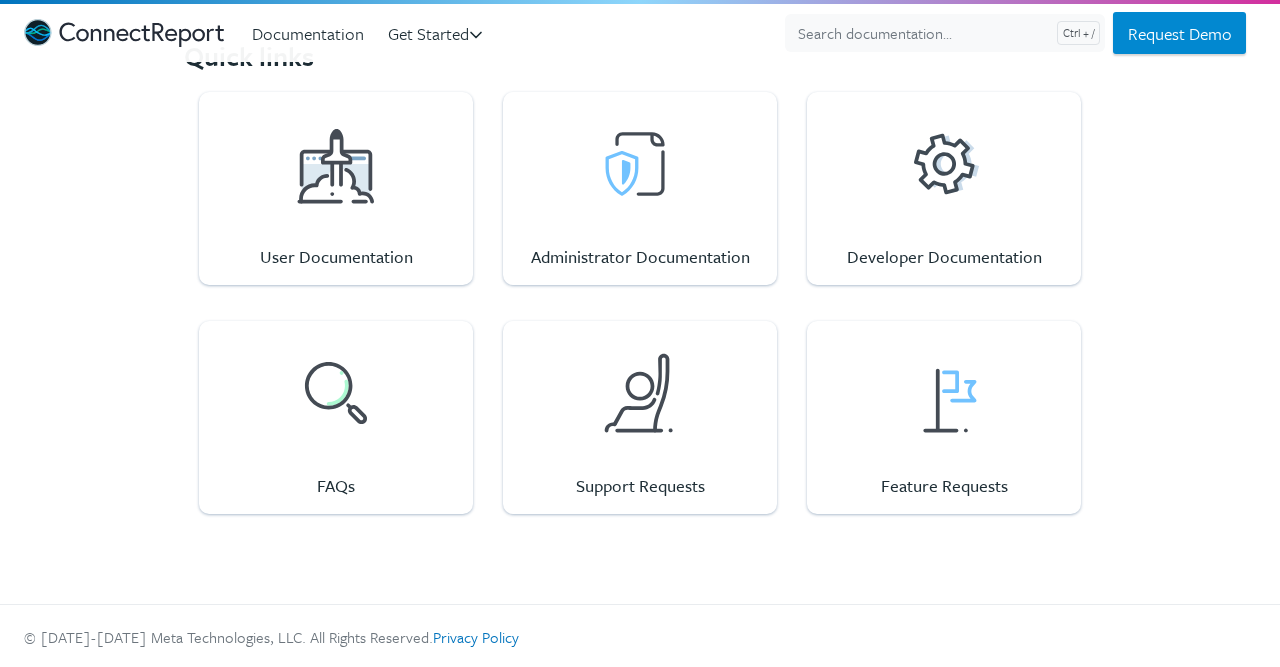 click at bounding box center [336, 393] 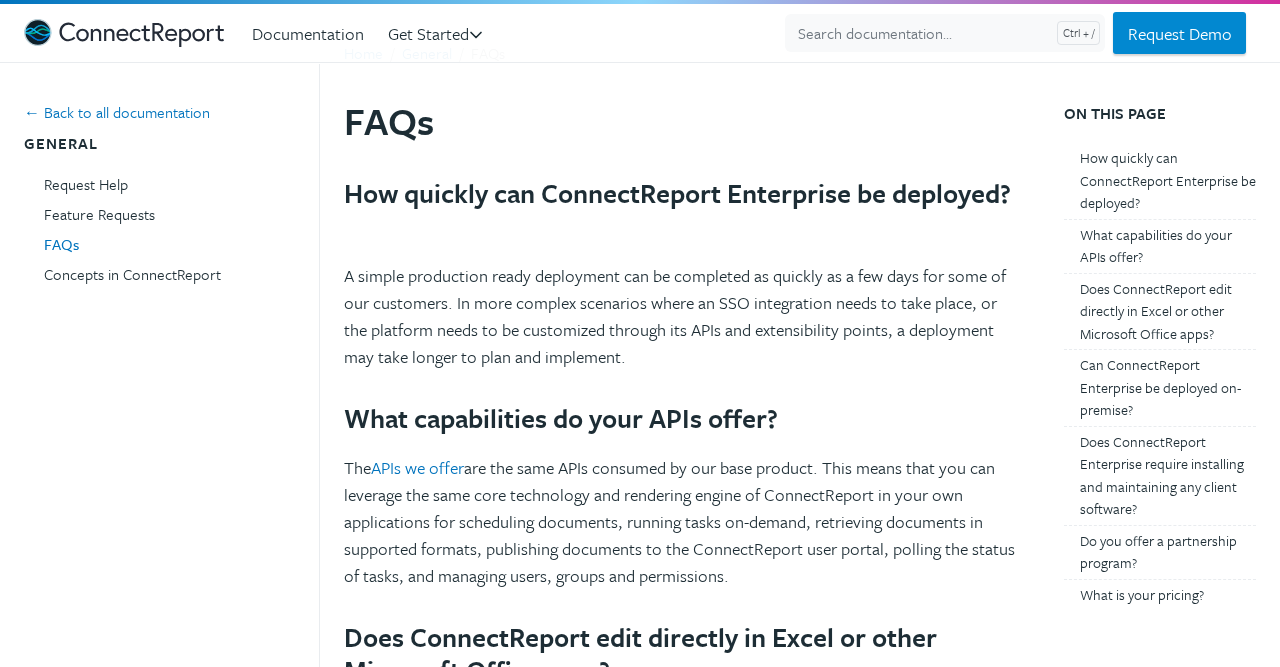 scroll, scrollTop: 0, scrollLeft: 0, axis: both 